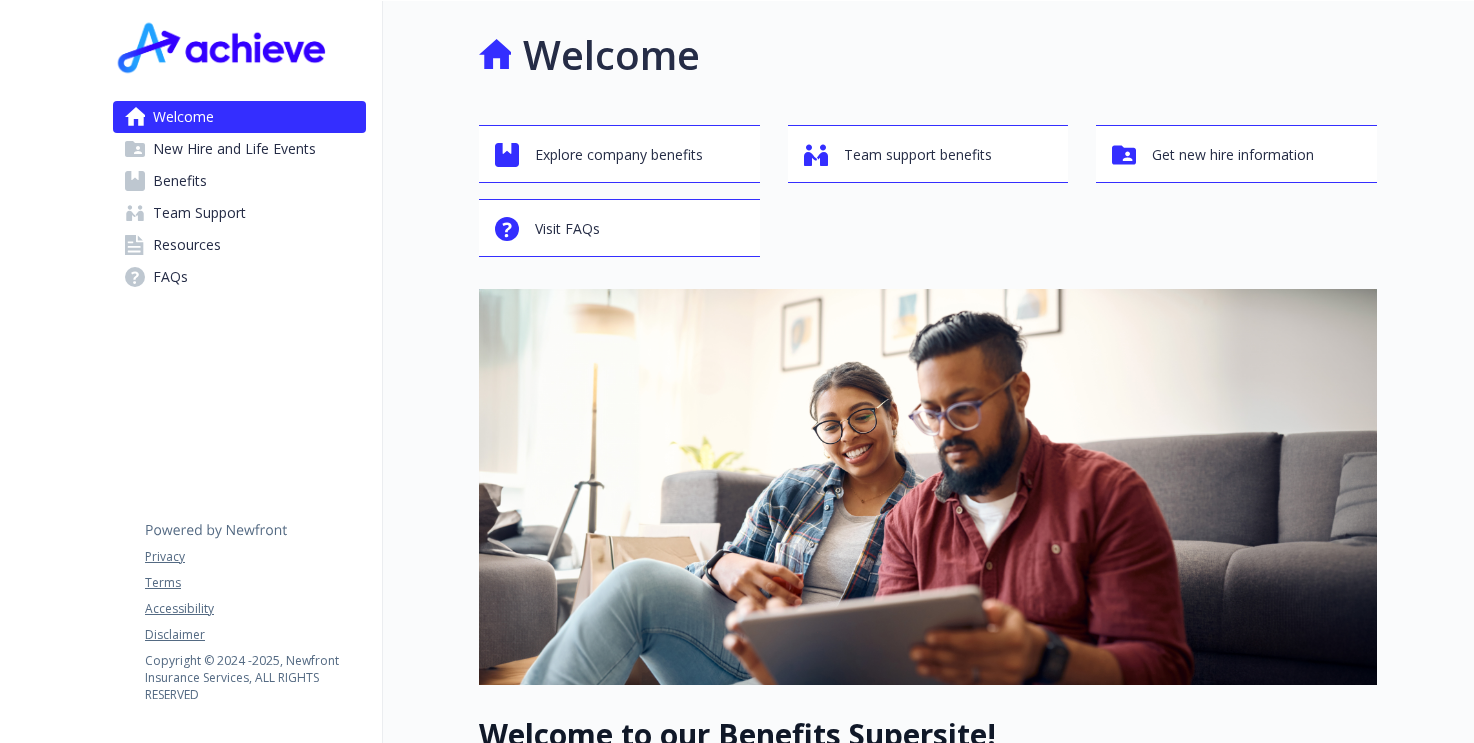 scroll, scrollTop: 0, scrollLeft: 0, axis: both 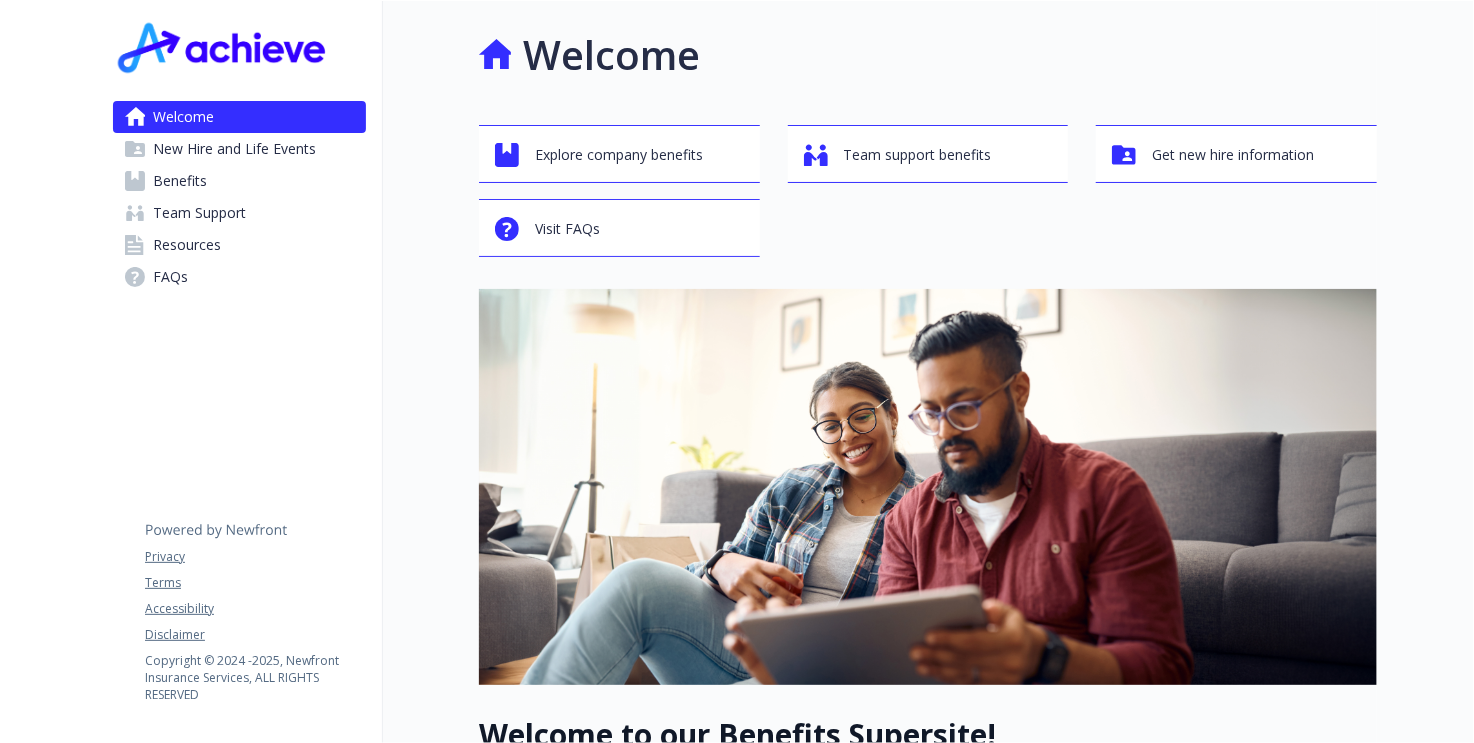 click on "Benefits" at bounding box center (180, 181) 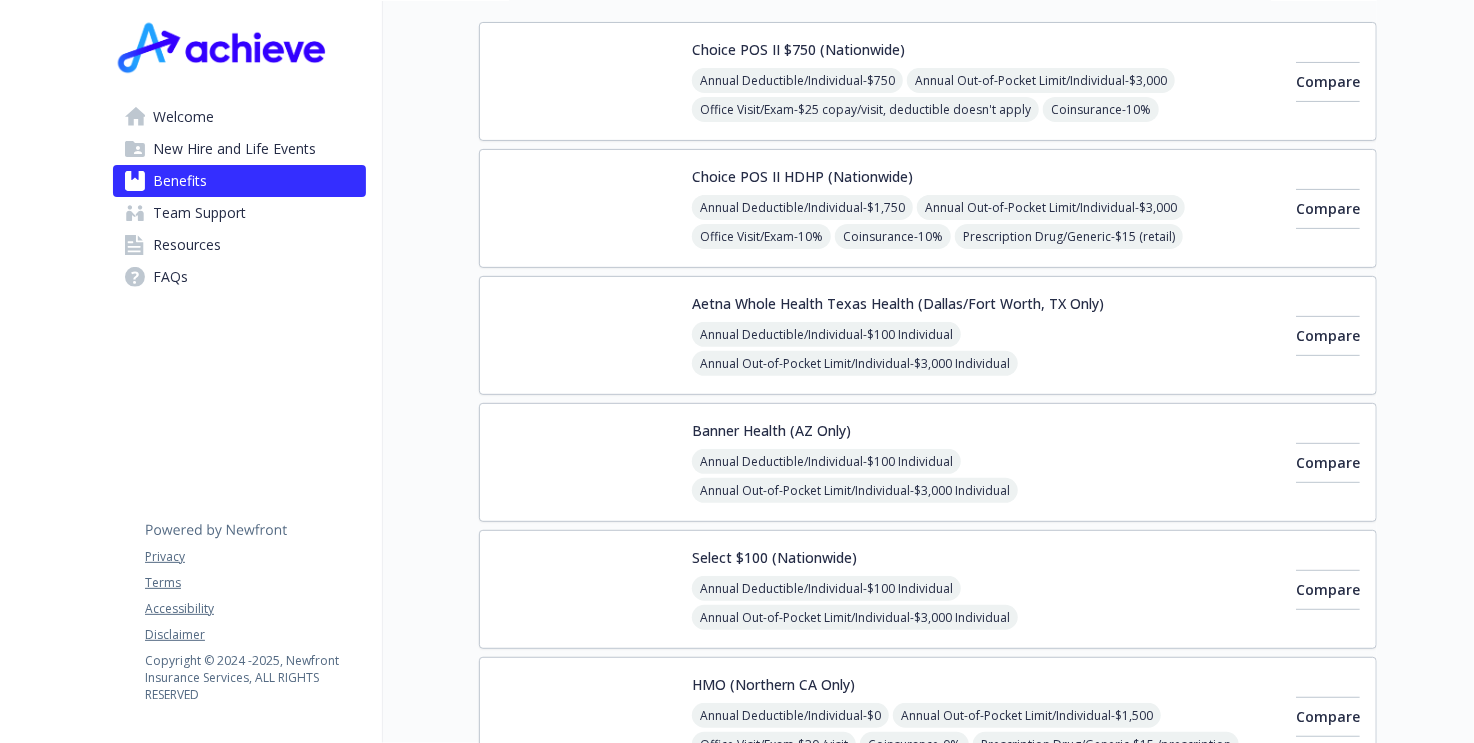 scroll, scrollTop: 300, scrollLeft: 0, axis: vertical 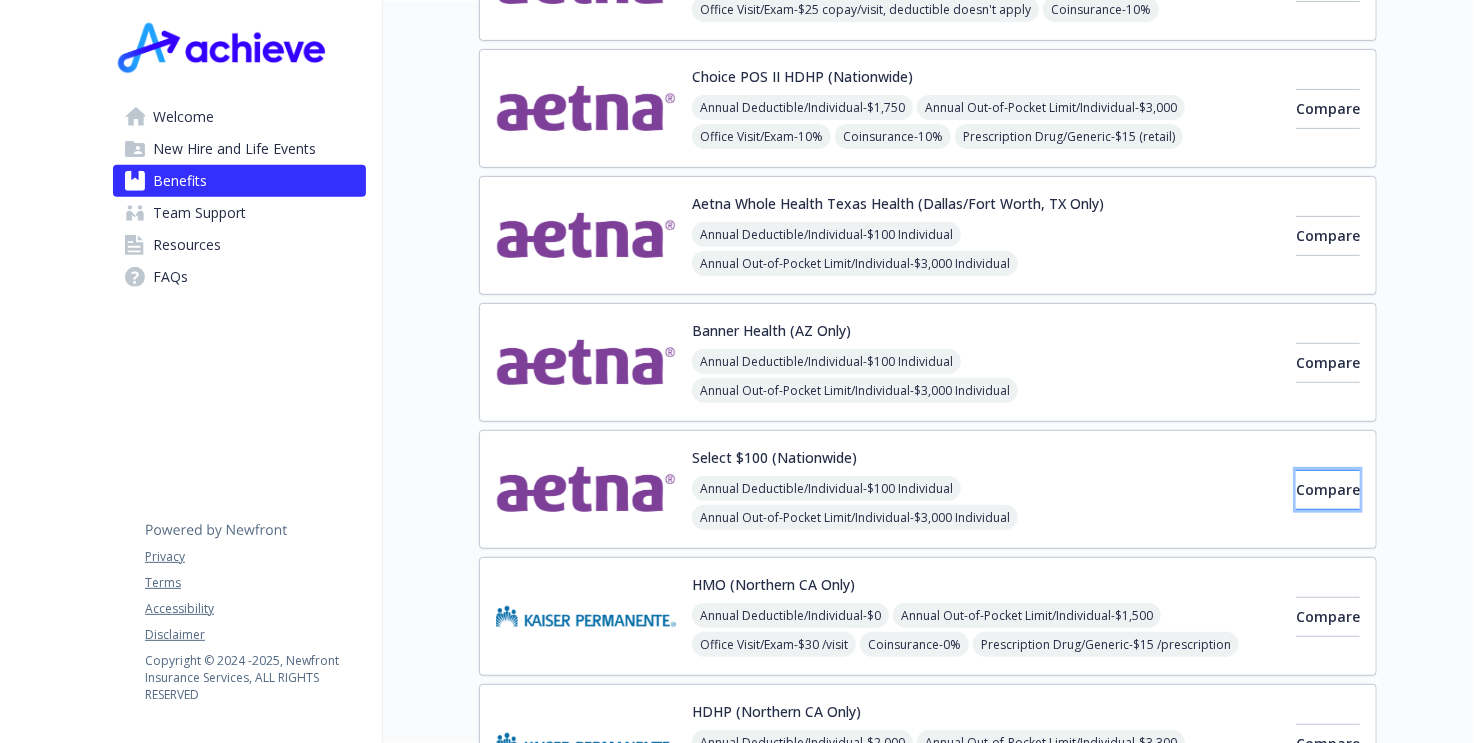click on "Compare" at bounding box center [1328, 489] 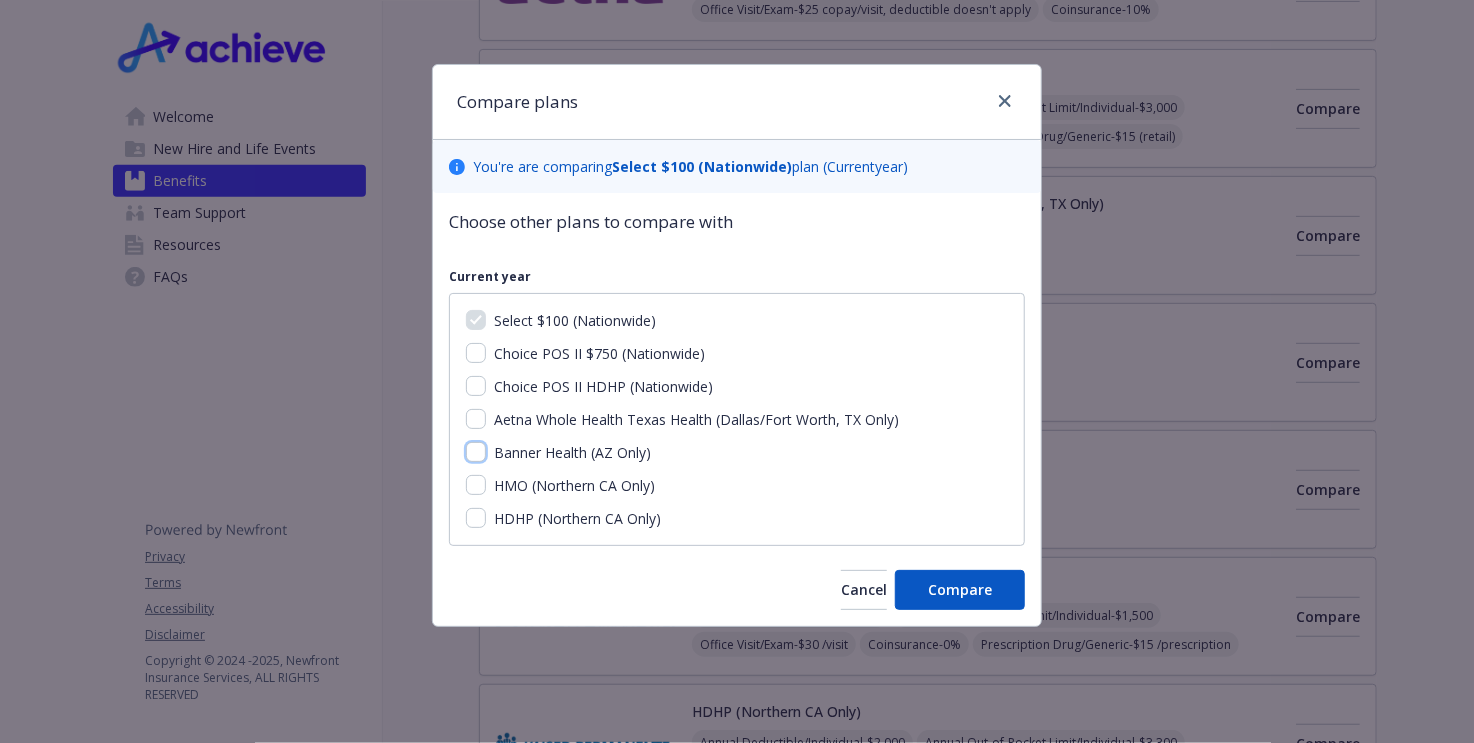 click on "Banner Health (AZ Only)" at bounding box center (476, 452) 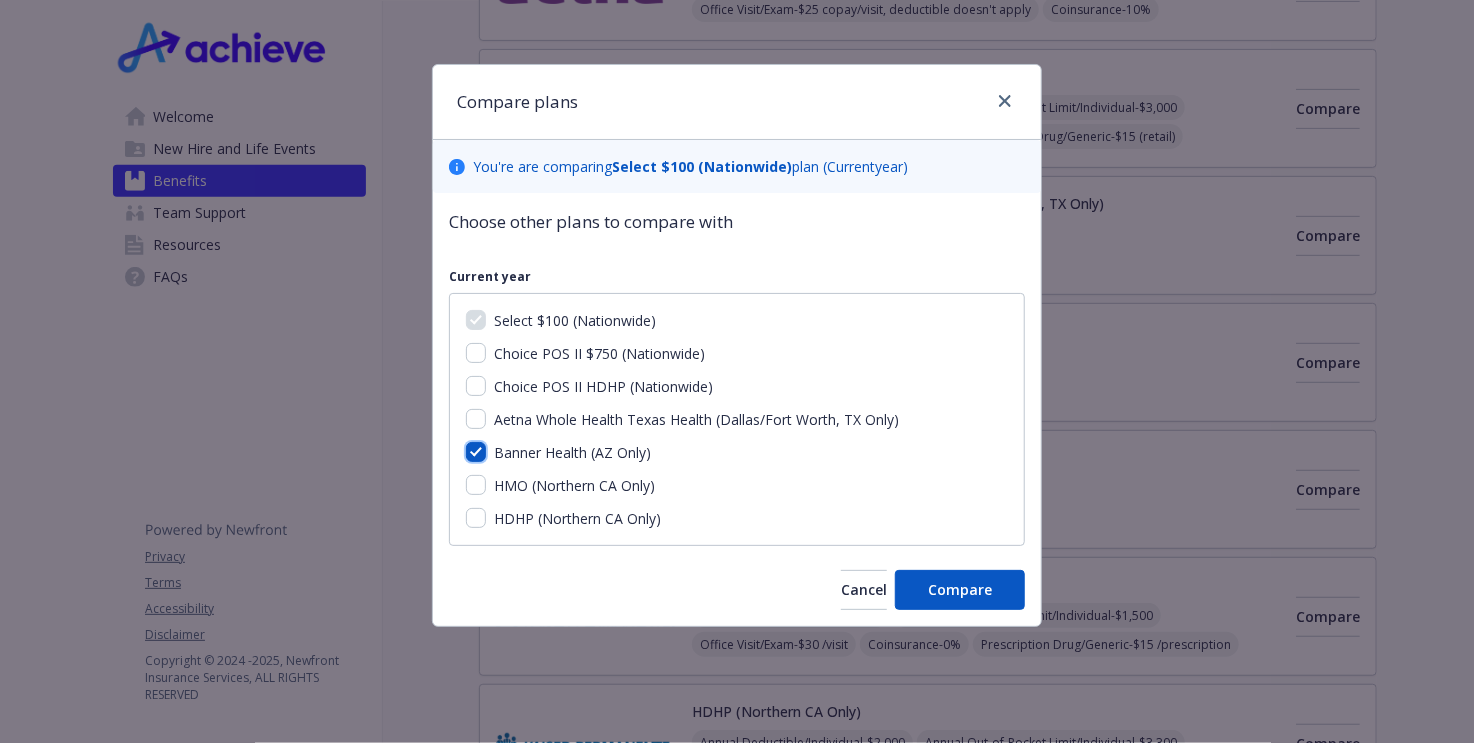 checkbox on "true" 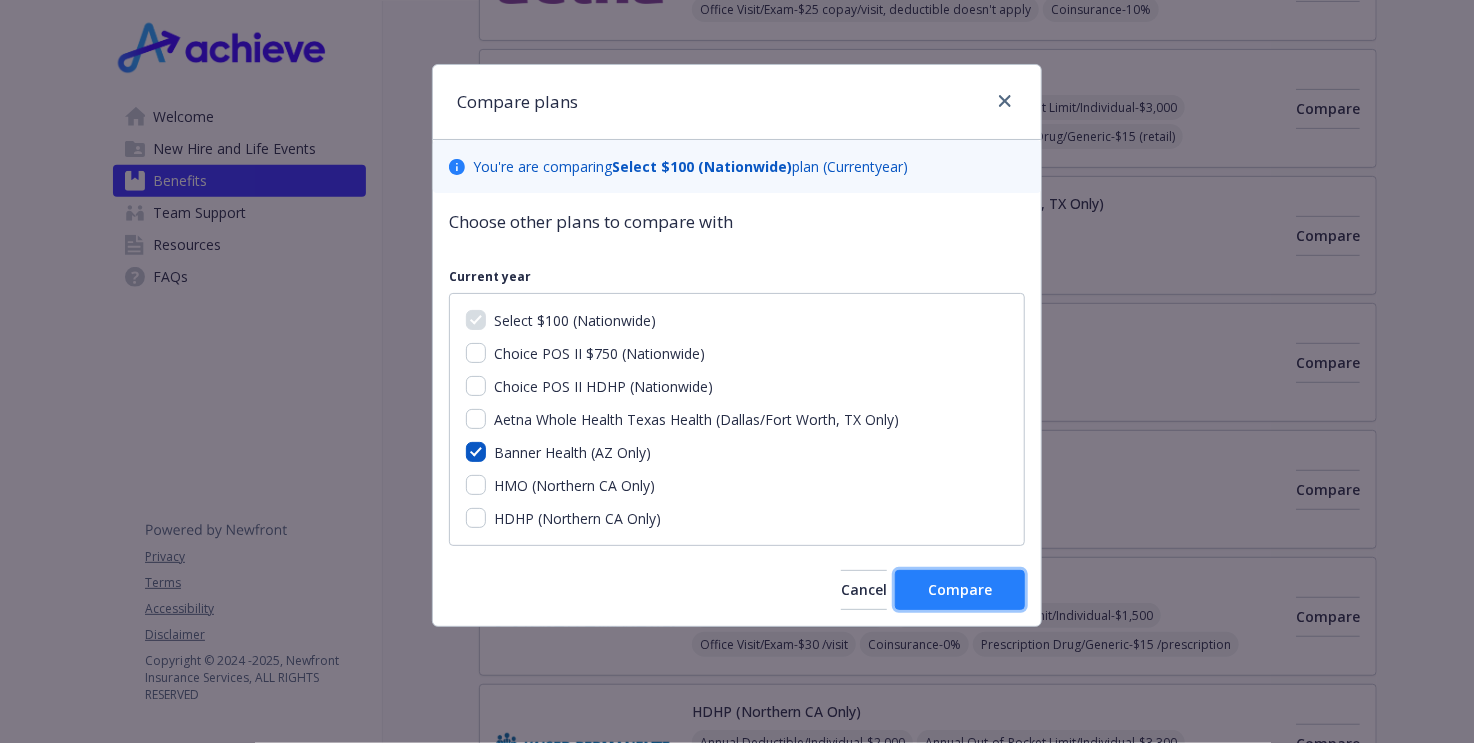 click on "Compare" at bounding box center (960, 589) 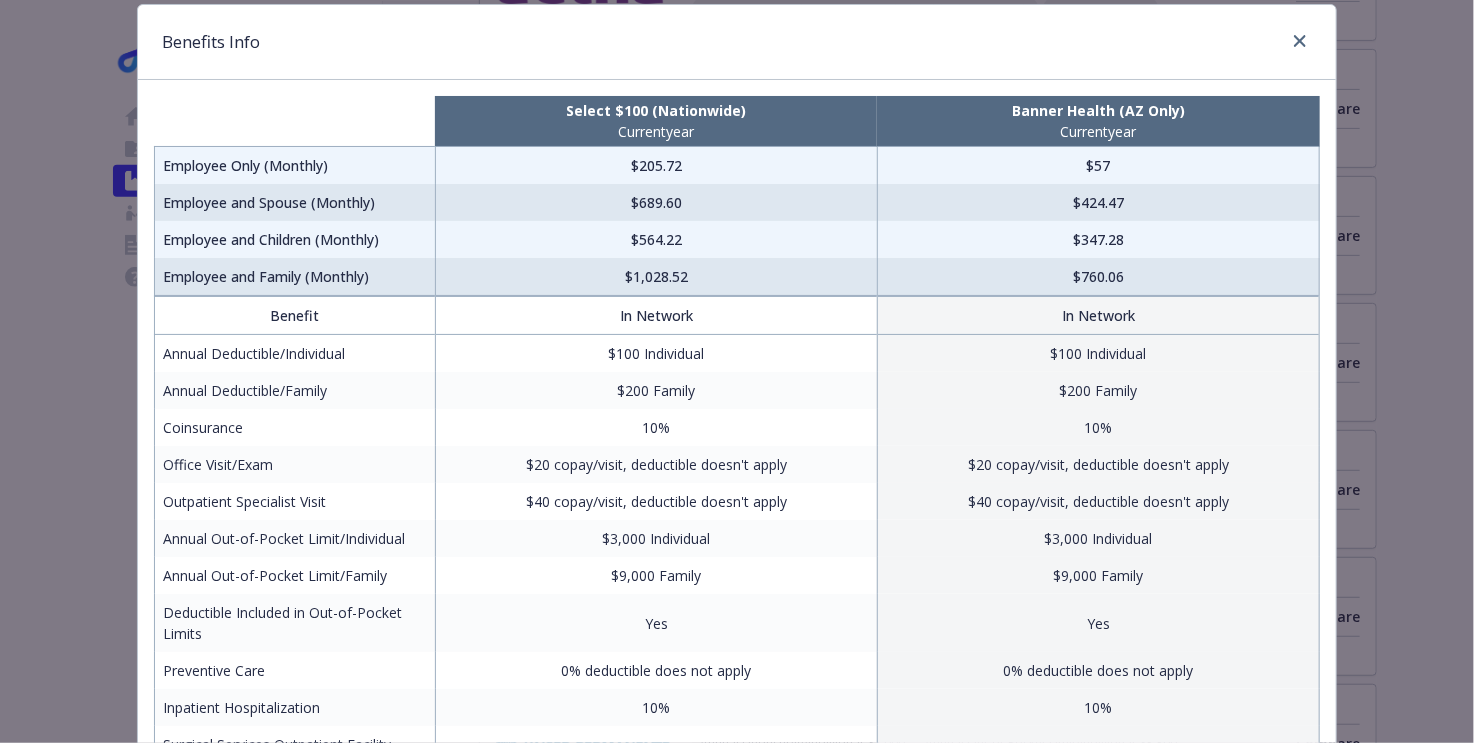 scroll, scrollTop: 0, scrollLeft: 0, axis: both 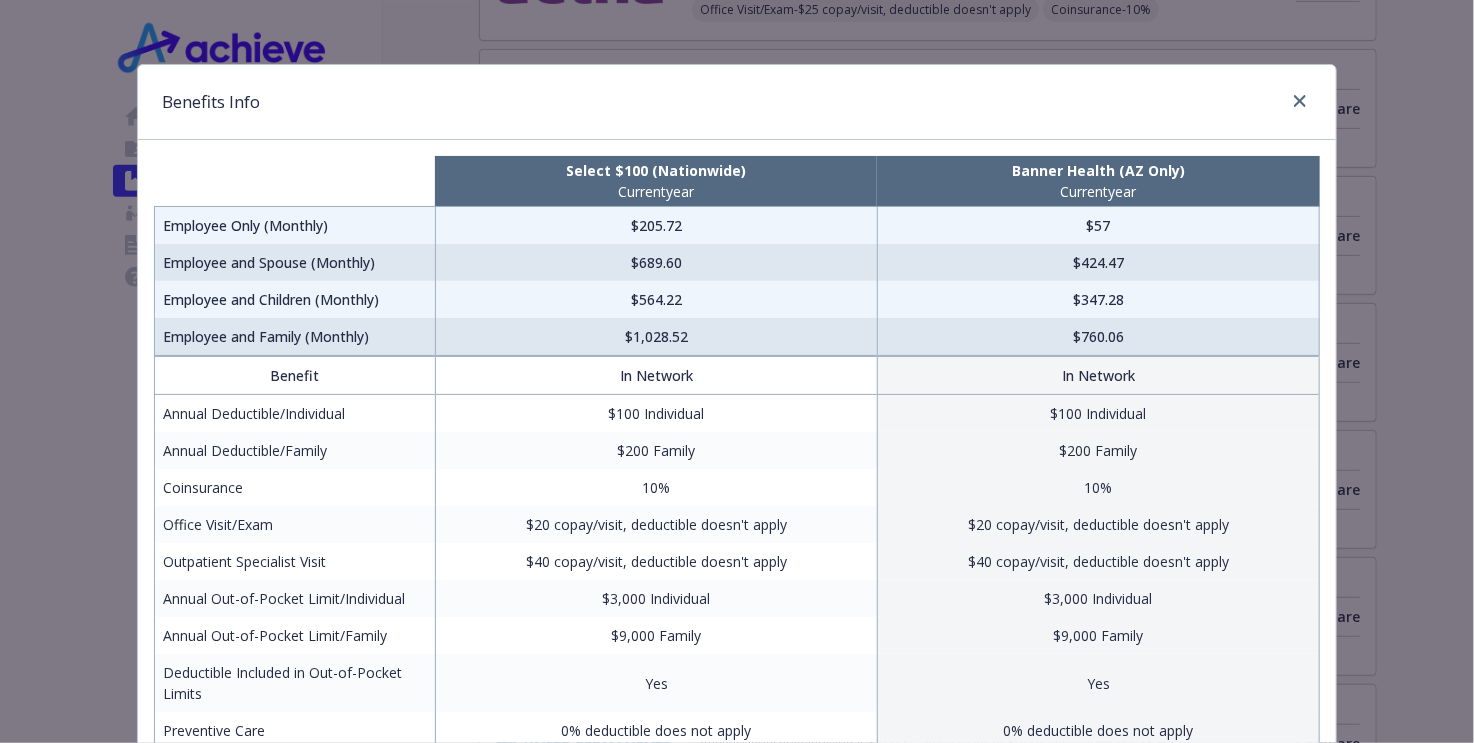 click on "Select $100 (Nationwide)" at bounding box center (656, 170) 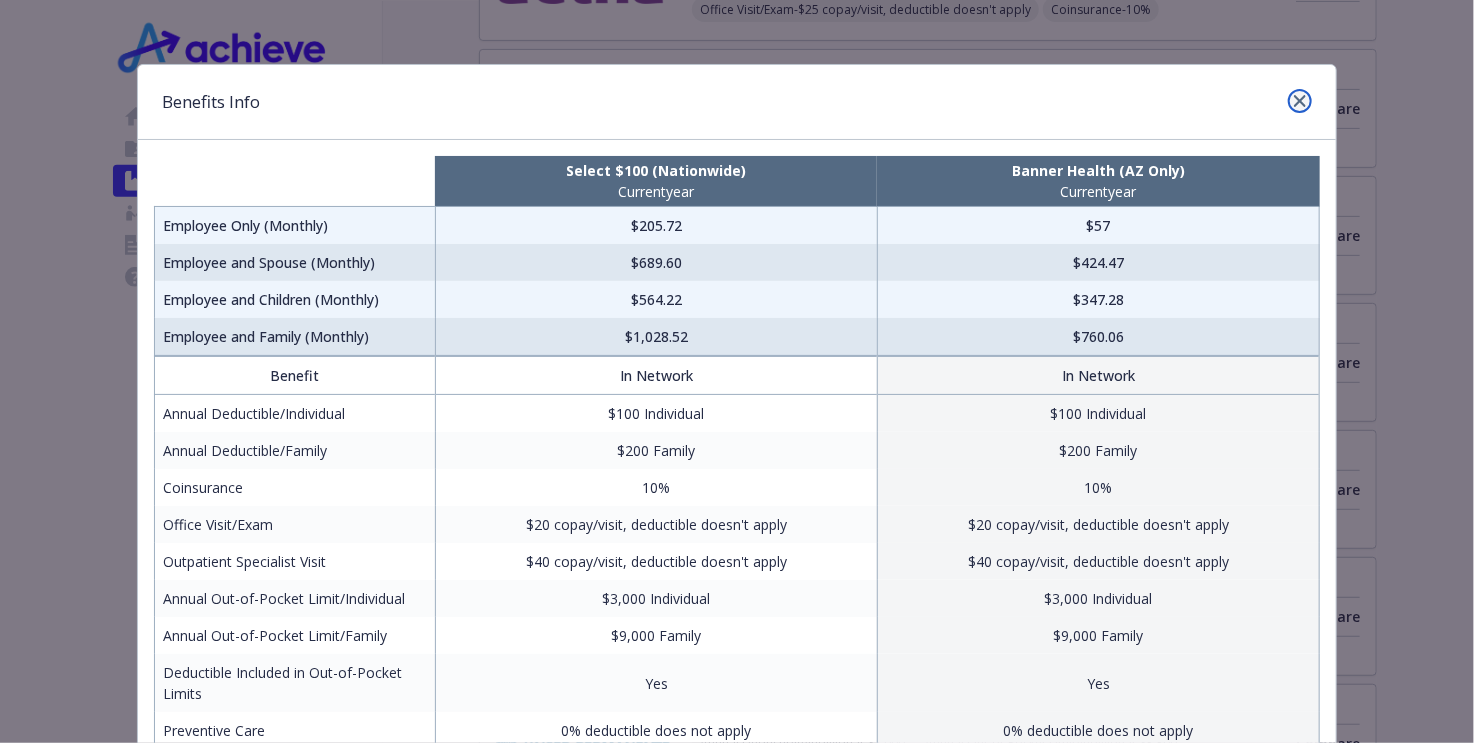 click 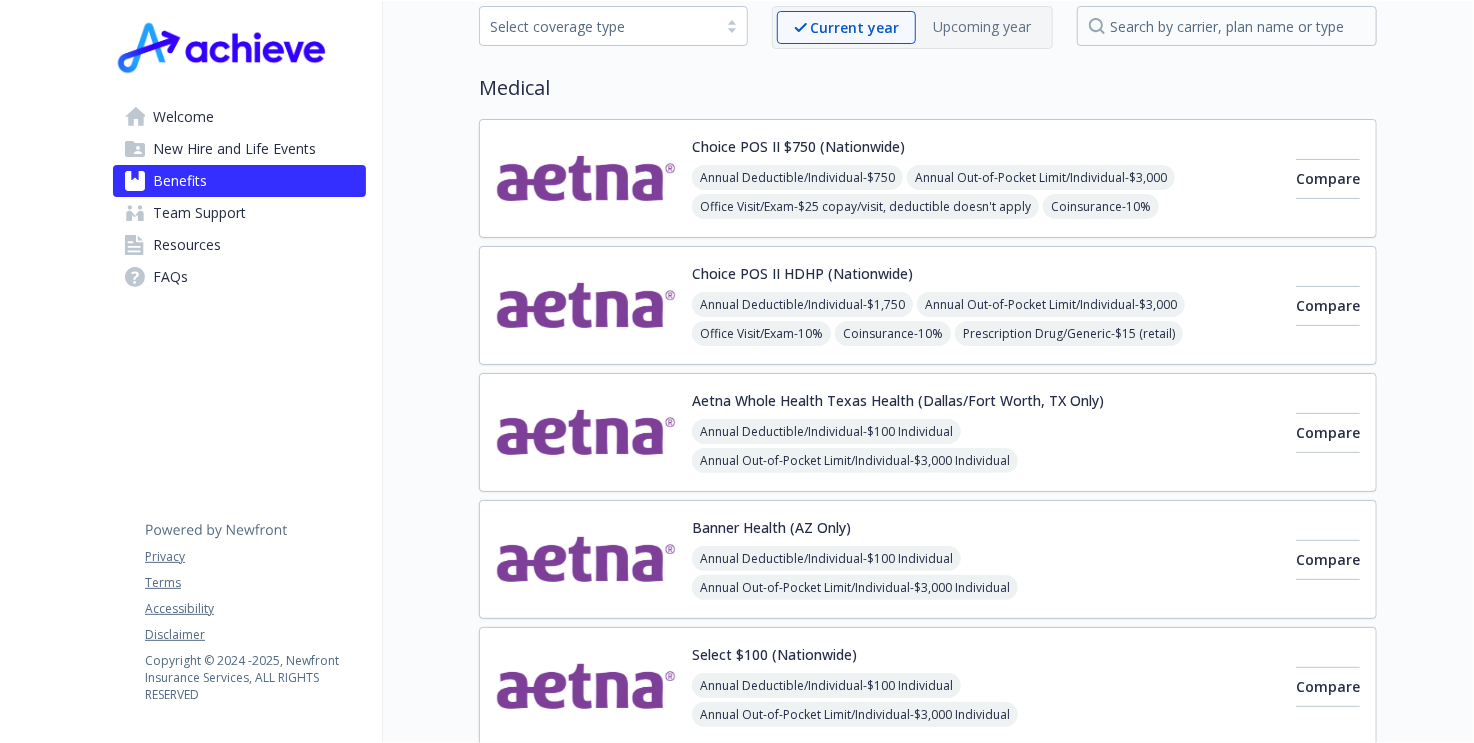 scroll, scrollTop: 100, scrollLeft: 0, axis: vertical 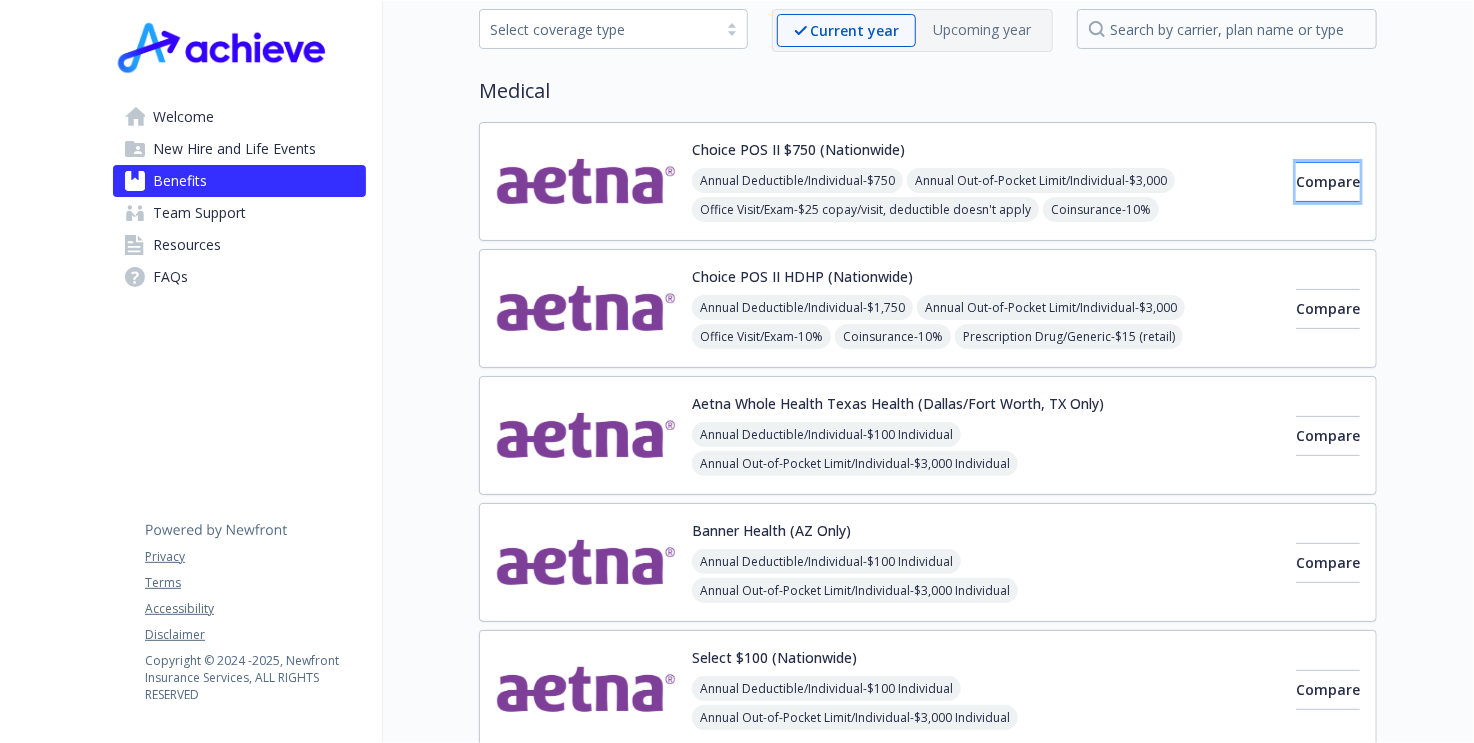 click on "Compare" at bounding box center (1328, 181) 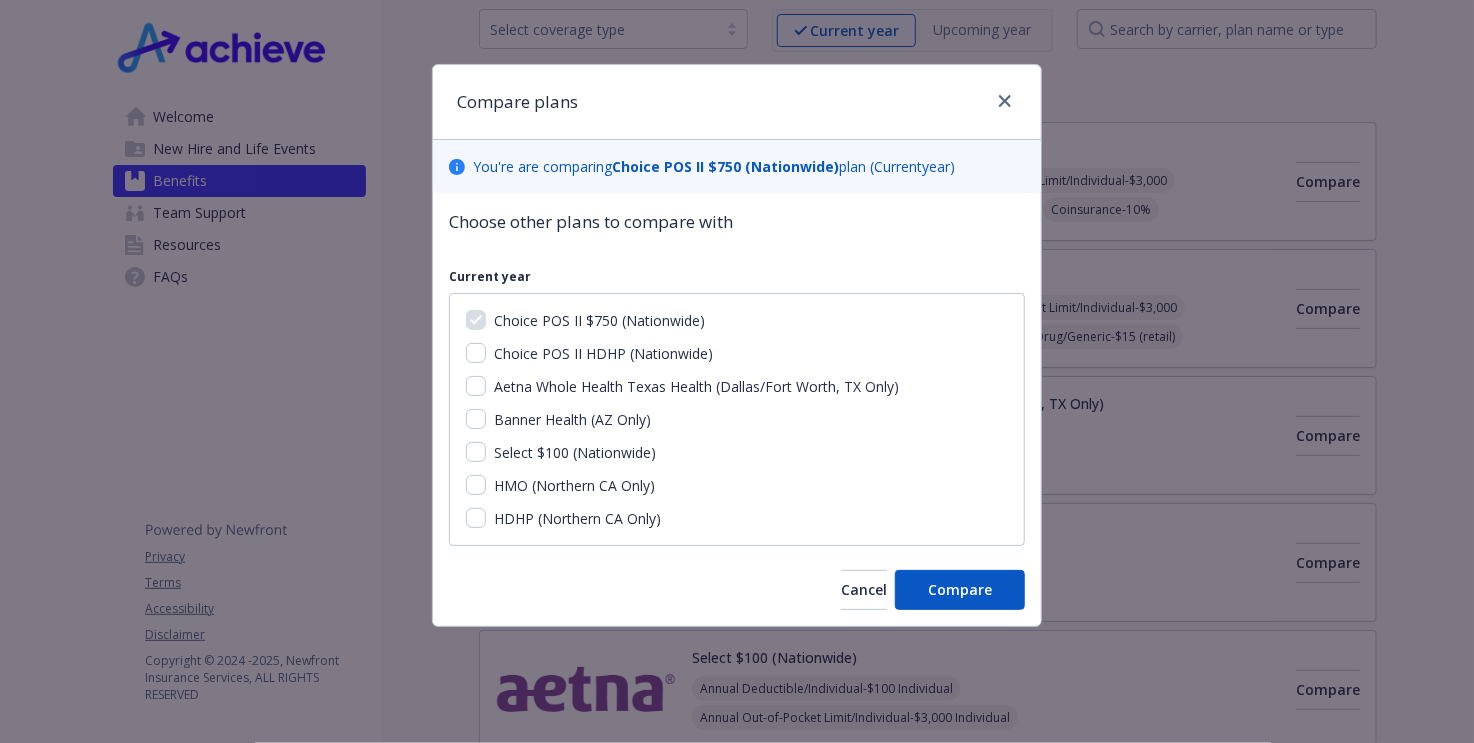 click on "Choice POS II $750 (Nationwide) Choice POS II HDHP (Nationwide) Aetna Whole Health Texas Health (Dallas/Fort Worth, TX Only) Banner Health (AZ Only) Select $100 (Nationwide) HMO (Northern CA Only) HDHP  (Northern CA Only)" at bounding box center (737, 419) 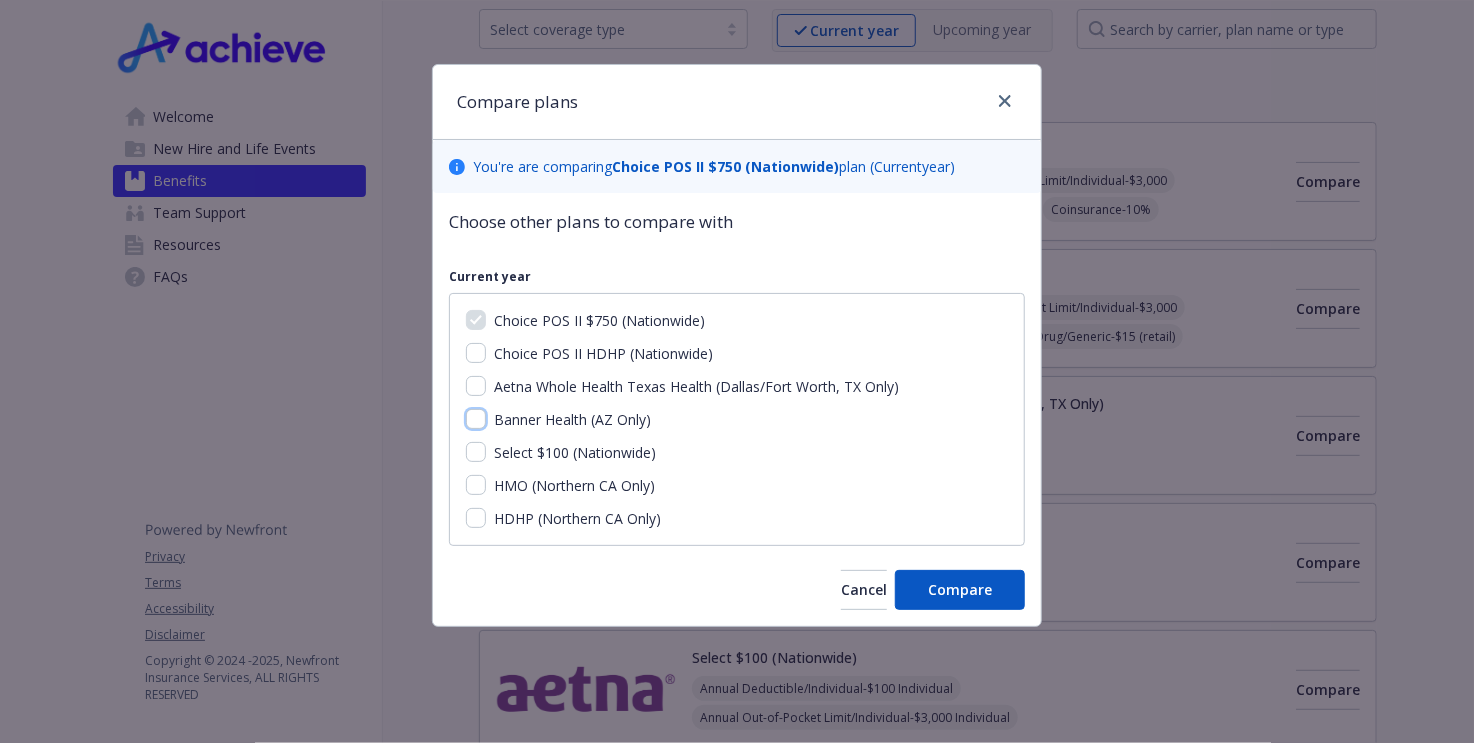 click on "Banner Health (AZ Only)" at bounding box center (476, 419) 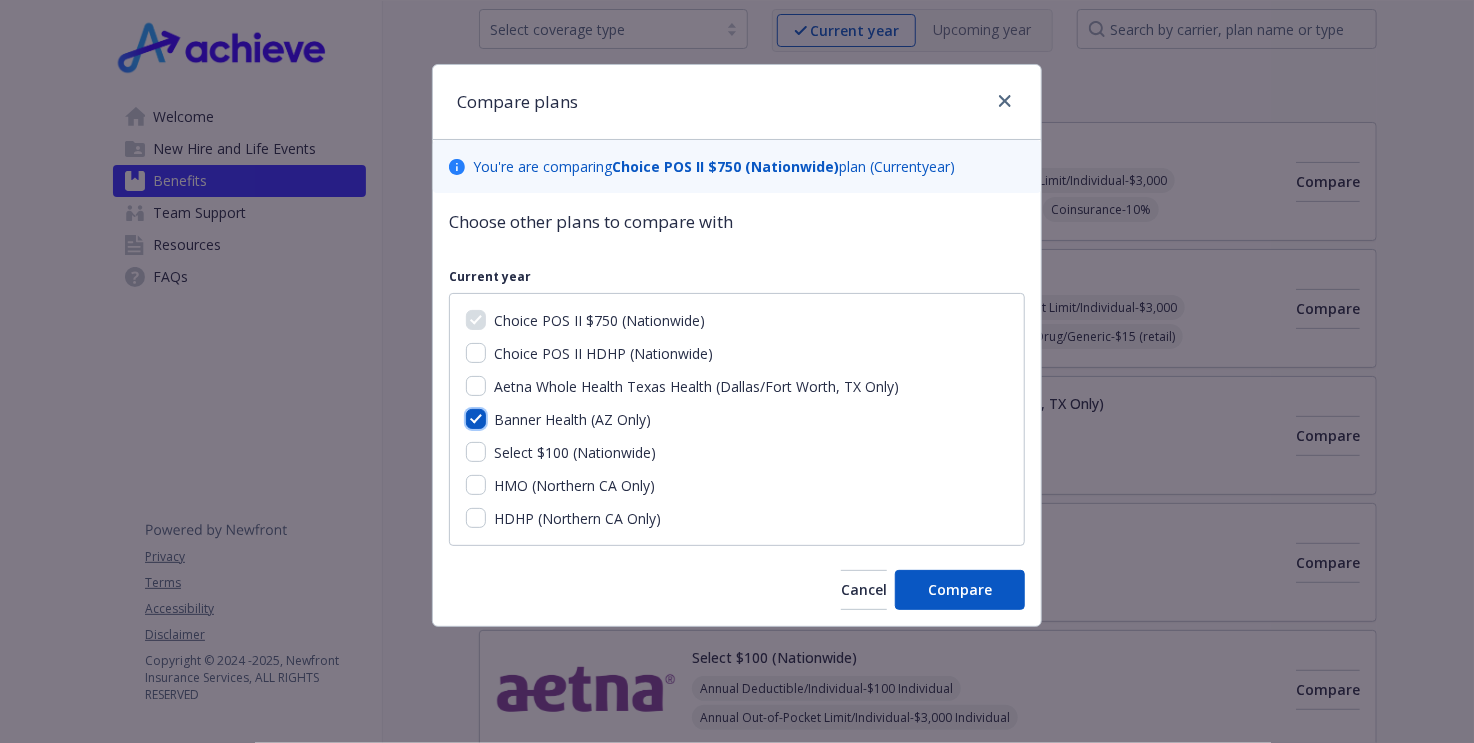 checkbox on "true" 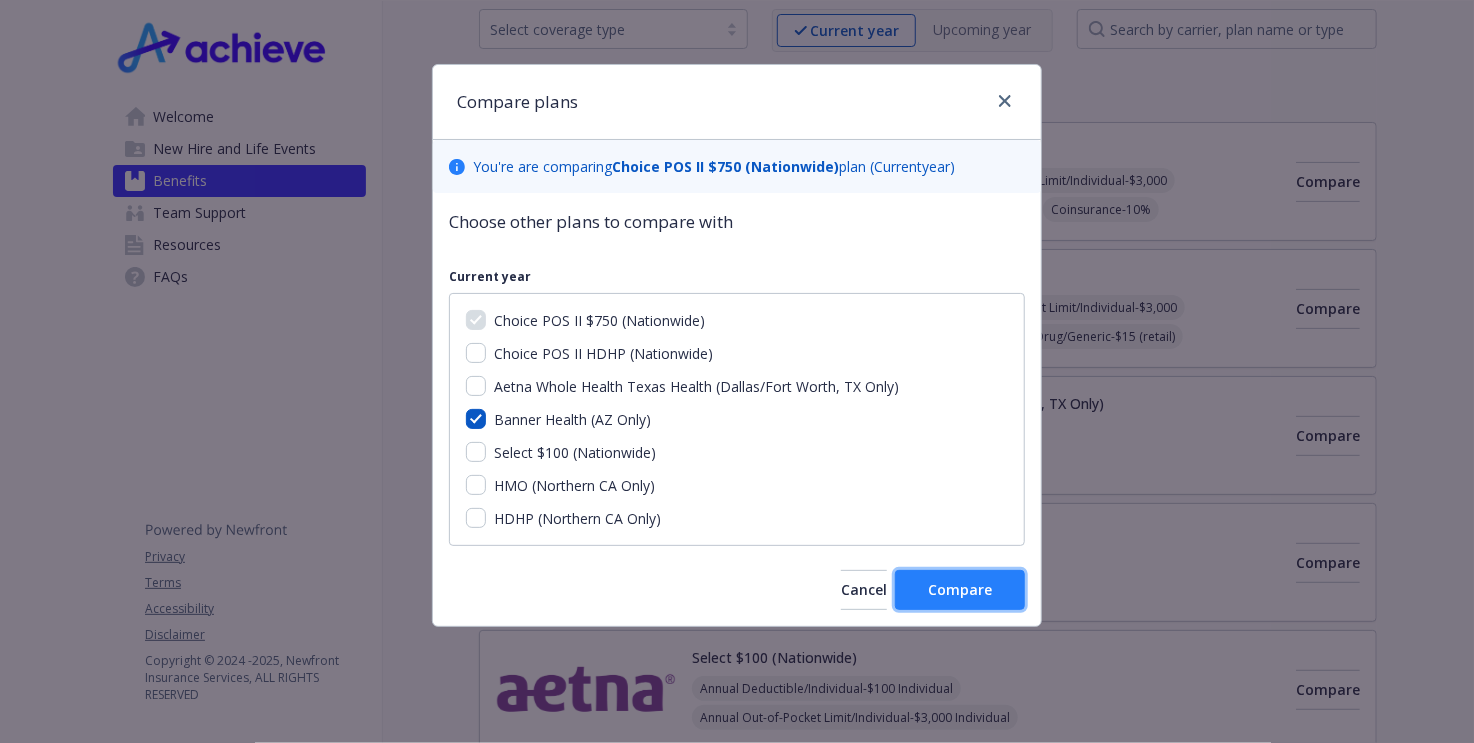 click on "Compare" at bounding box center (960, 589) 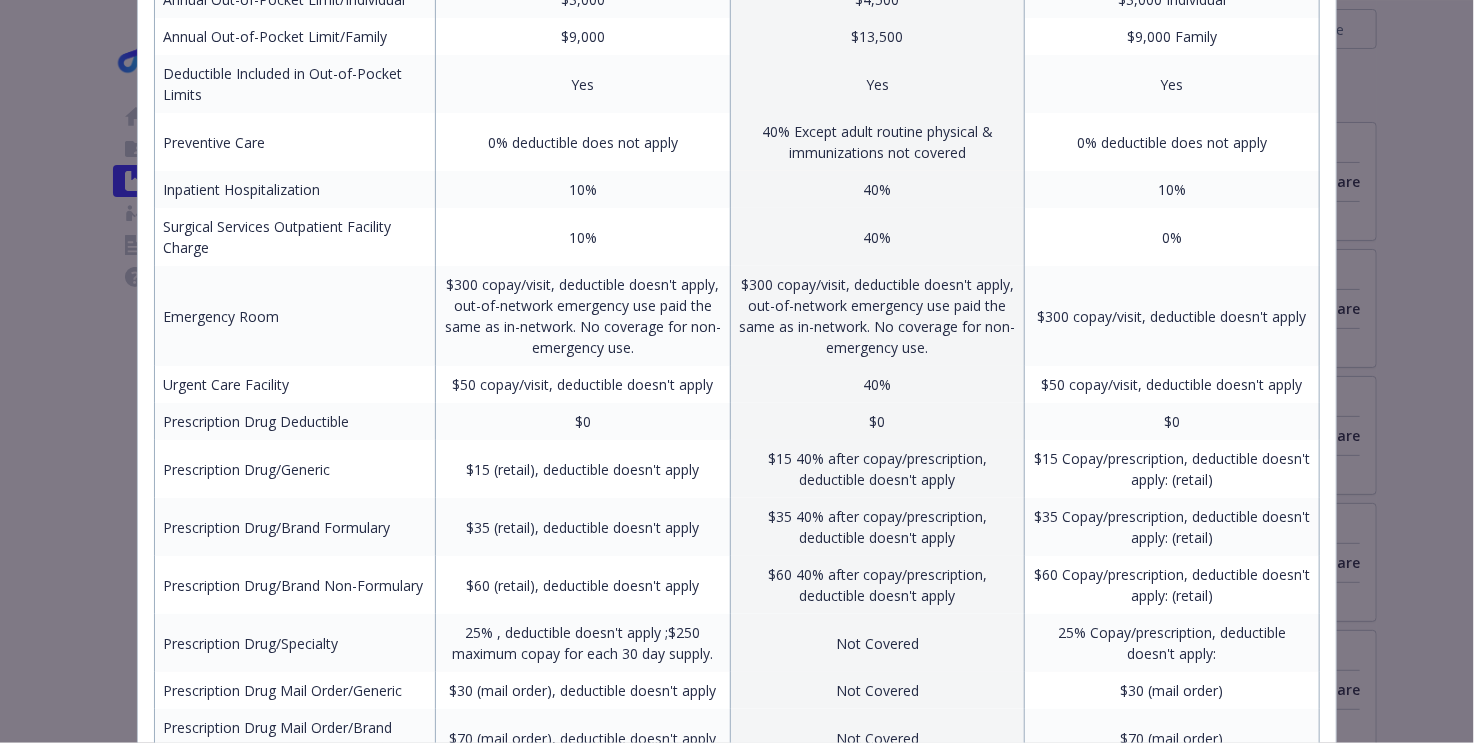 scroll, scrollTop: 600, scrollLeft: 0, axis: vertical 